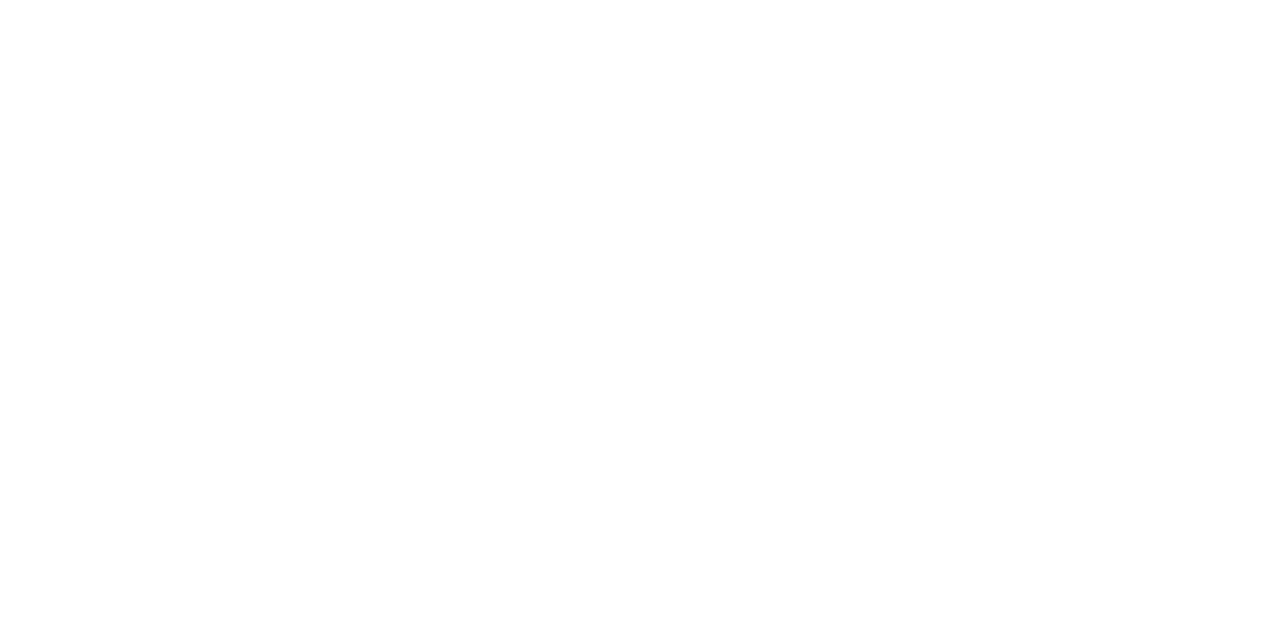 scroll, scrollTop: 0, scrollLeft: 0, axis: both 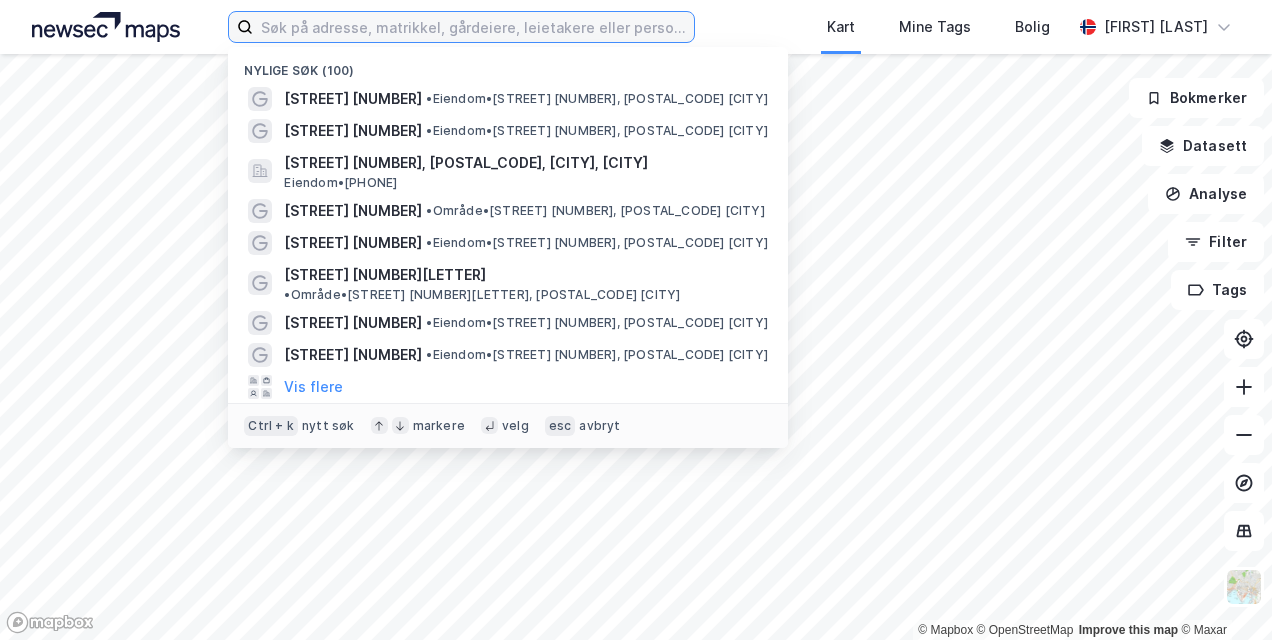 click at bounding box center (473, 27) 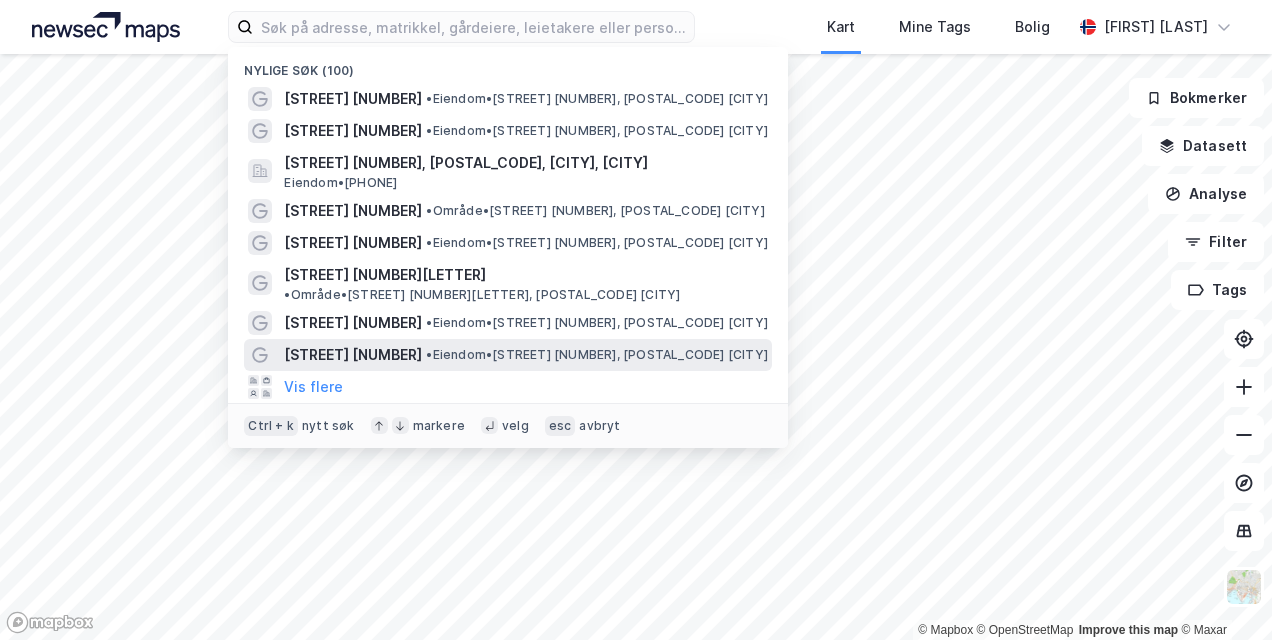 click on "[STREET] [NUMBER]  •  Eiendom  •  [STREET] [NUMBER], [POSTAL_CODE] [CITY]" at bounding box center [508, 355] 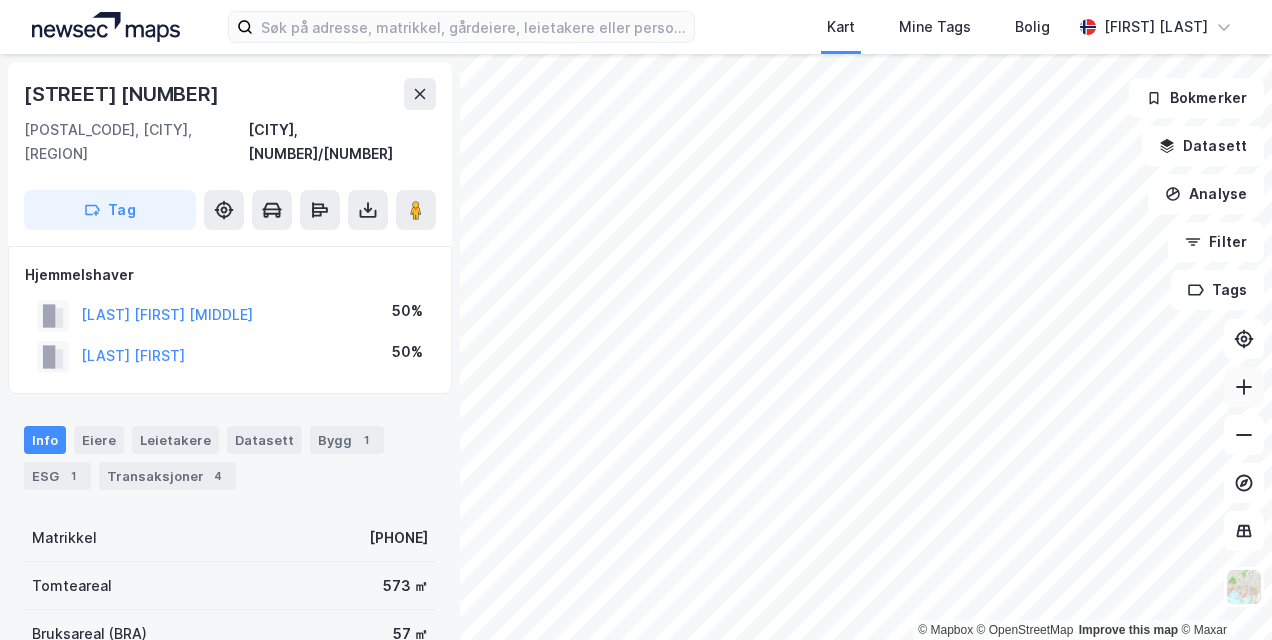 click 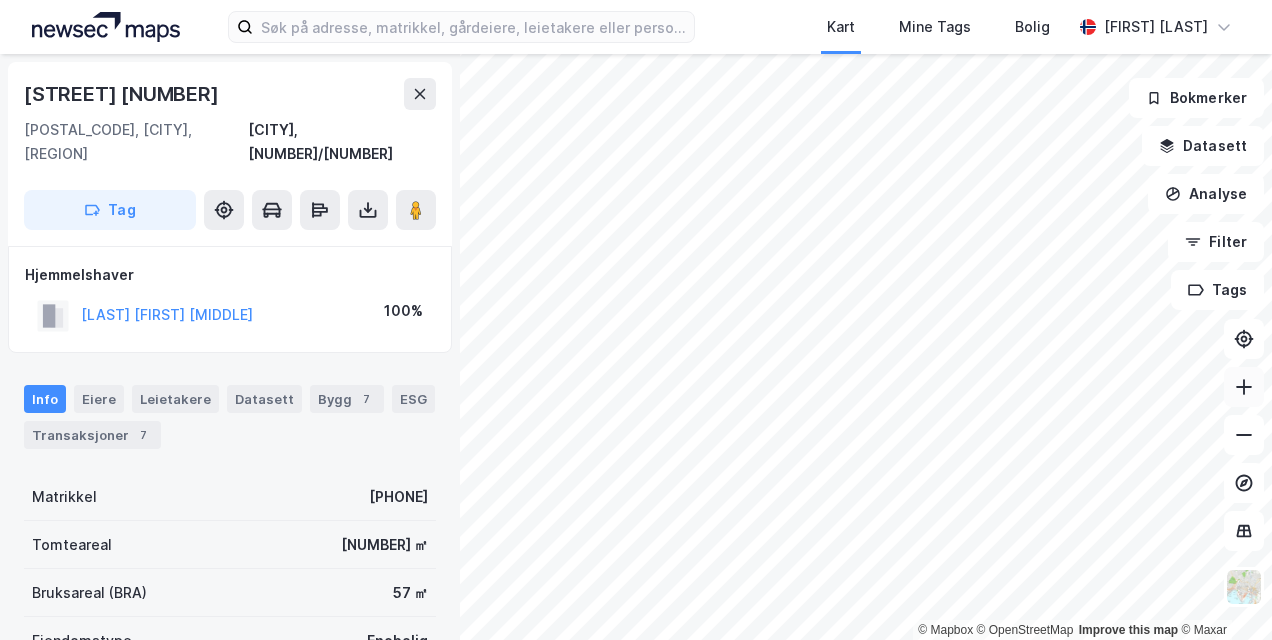 click 